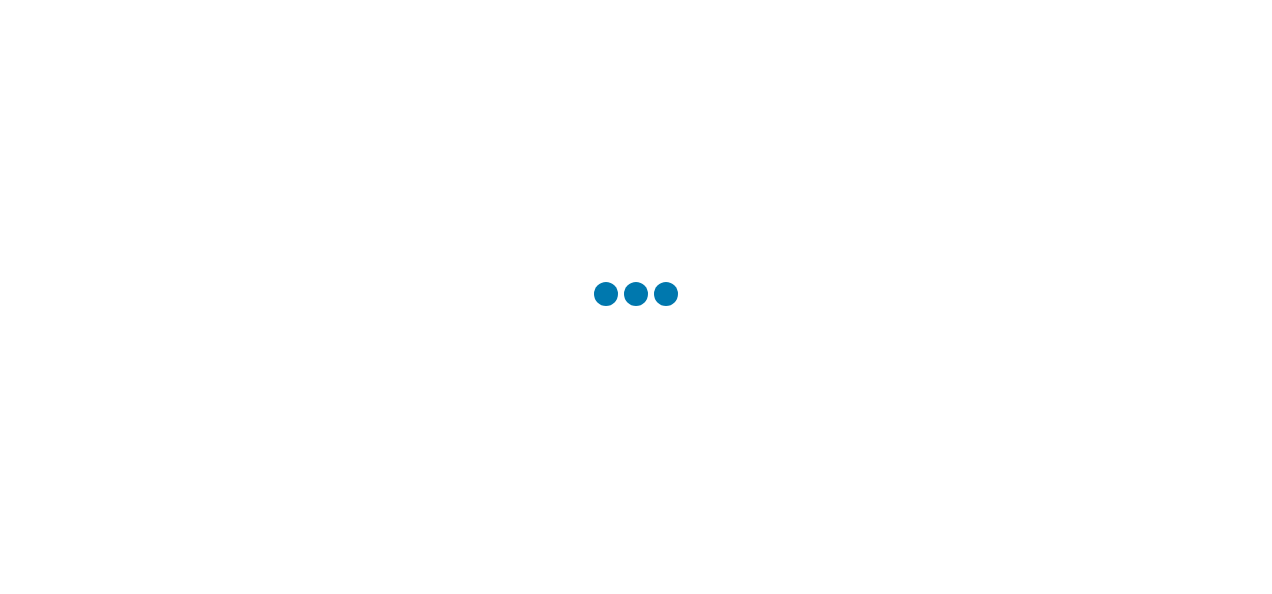 scroll, scrollTop: 0, scrollLeft: 0, axis: both 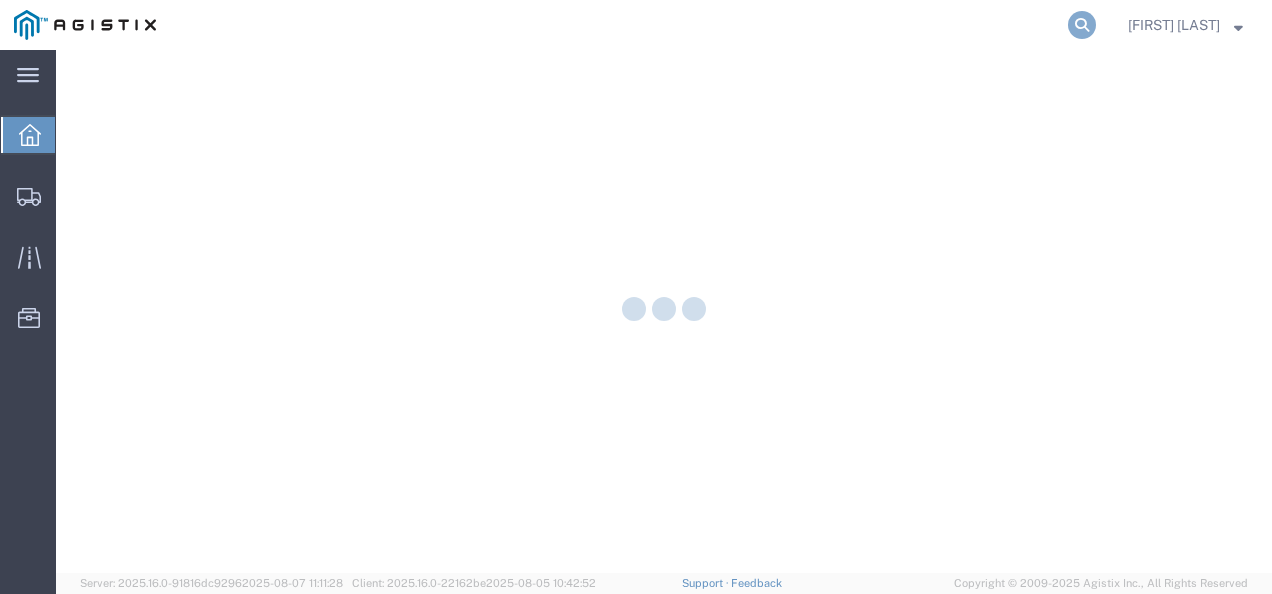 click 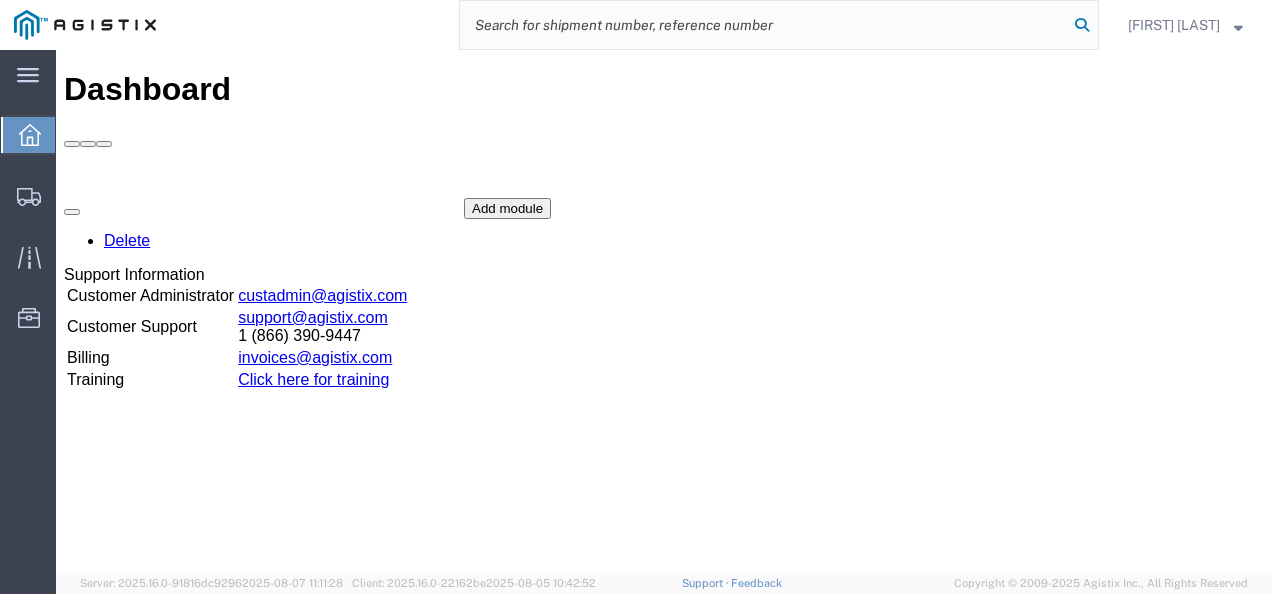 paste on "56383735" 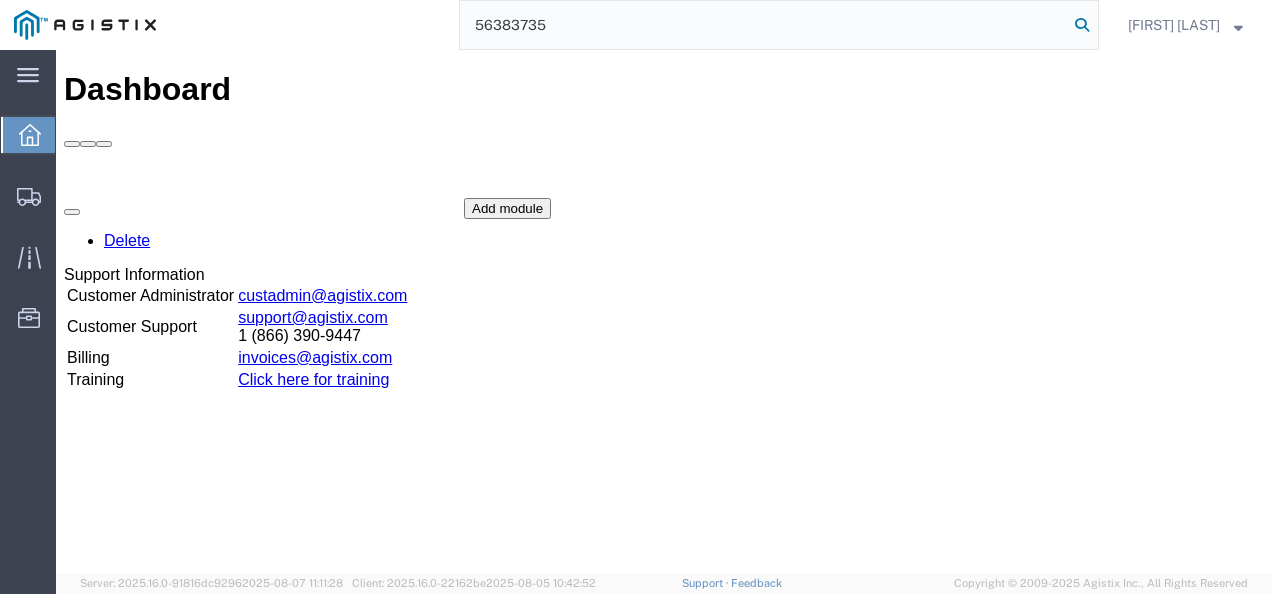 type on "56383735" 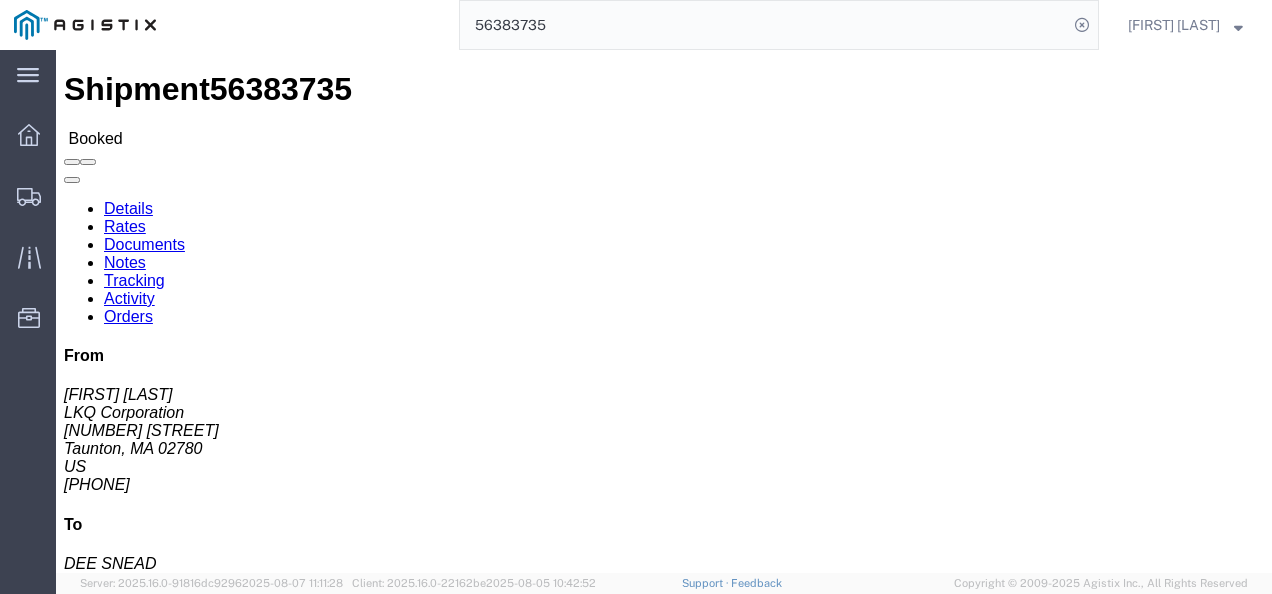 click on "Routing & Vehicle Information" 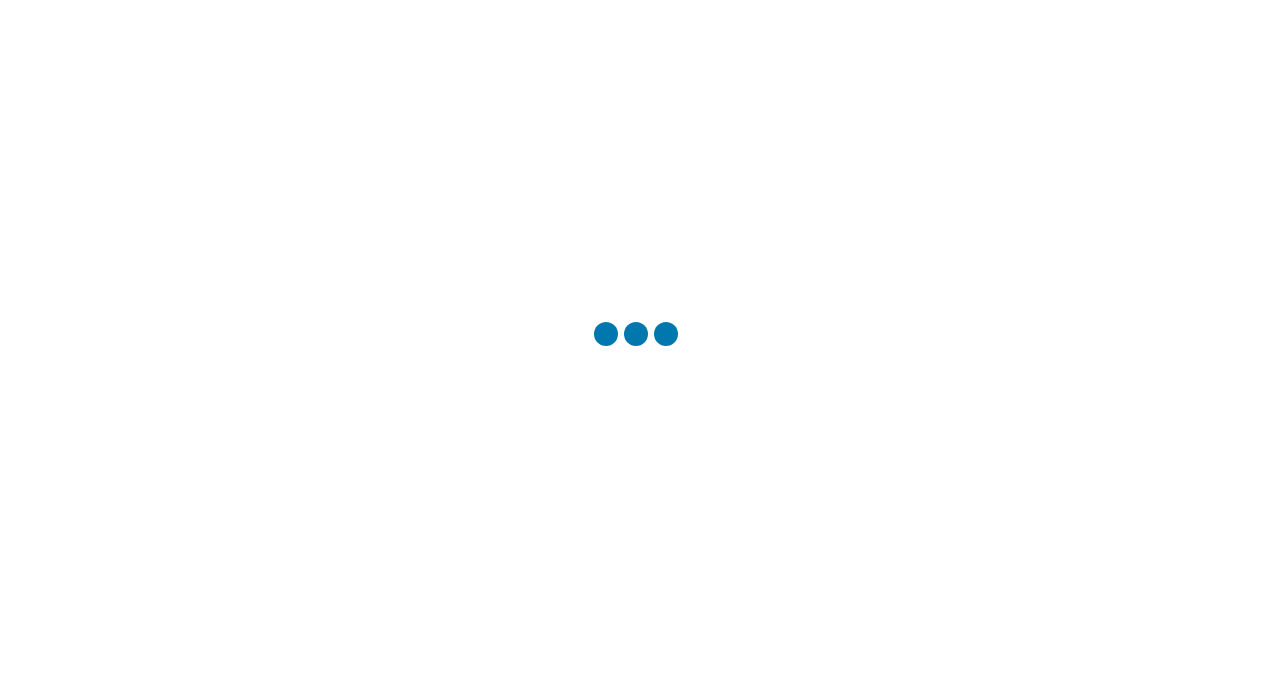scroll, scrollTop: 0, scrollLeft: 0, axis: both 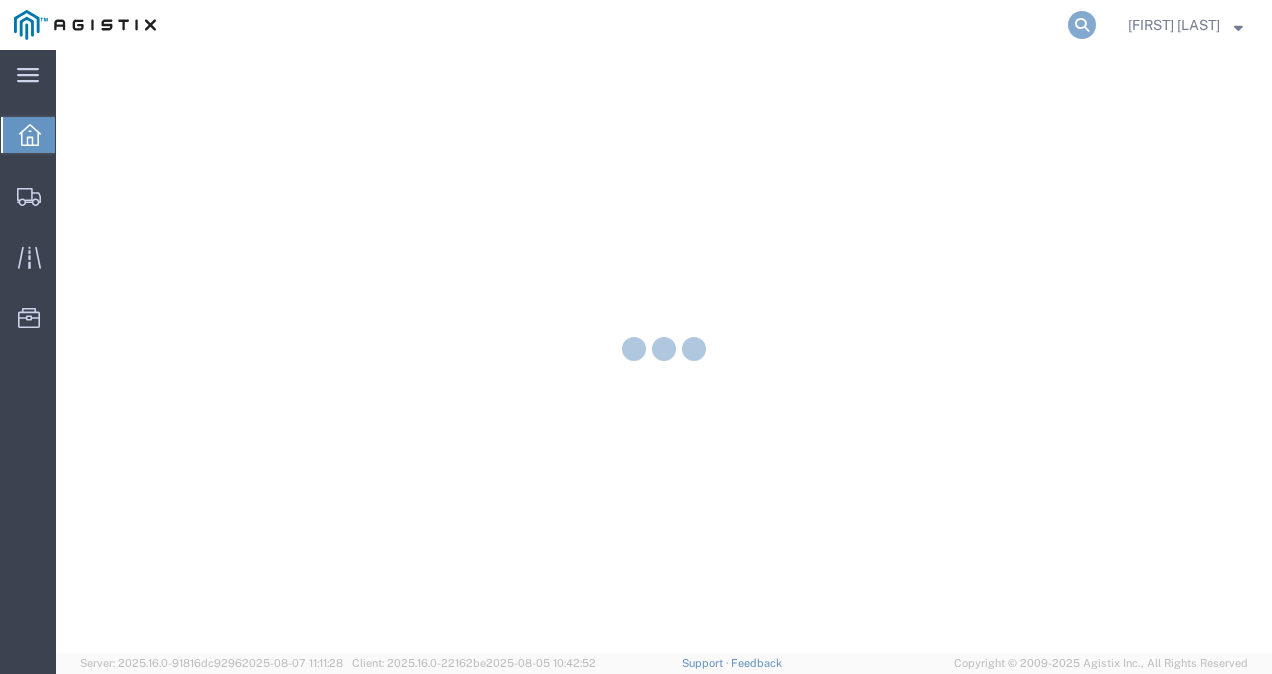click 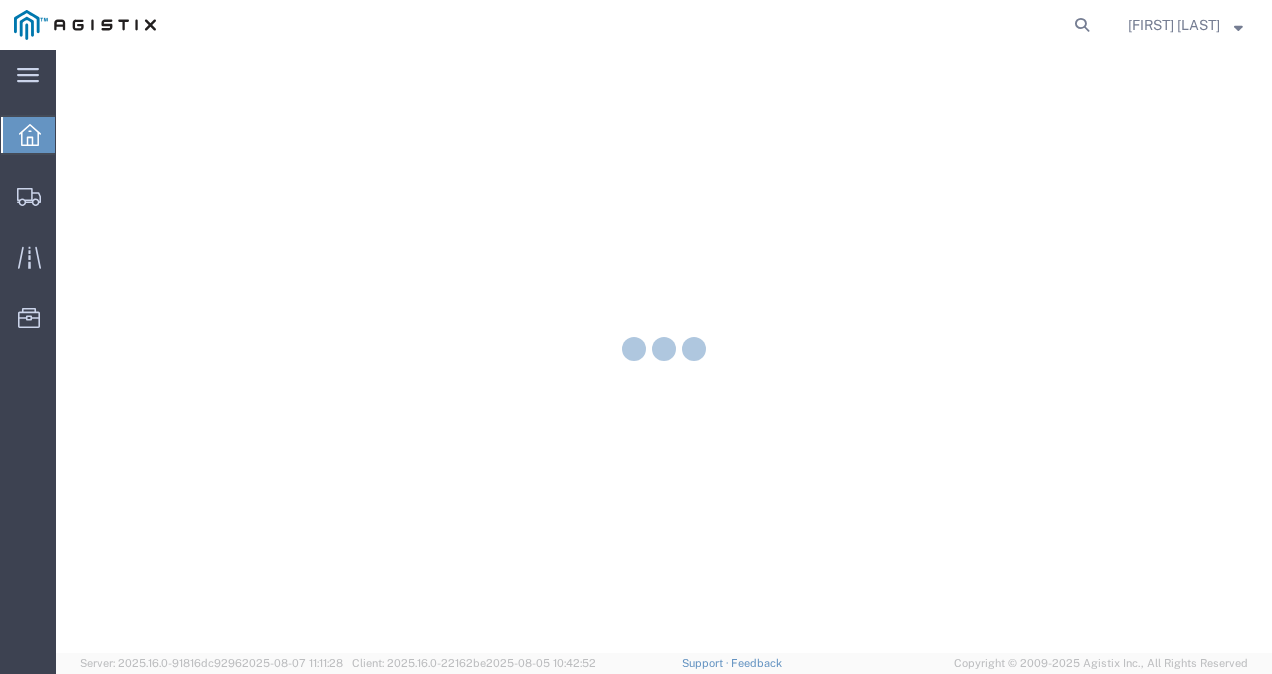 scroll, scrollTop: 0, scrollLeft: 0, axis: both 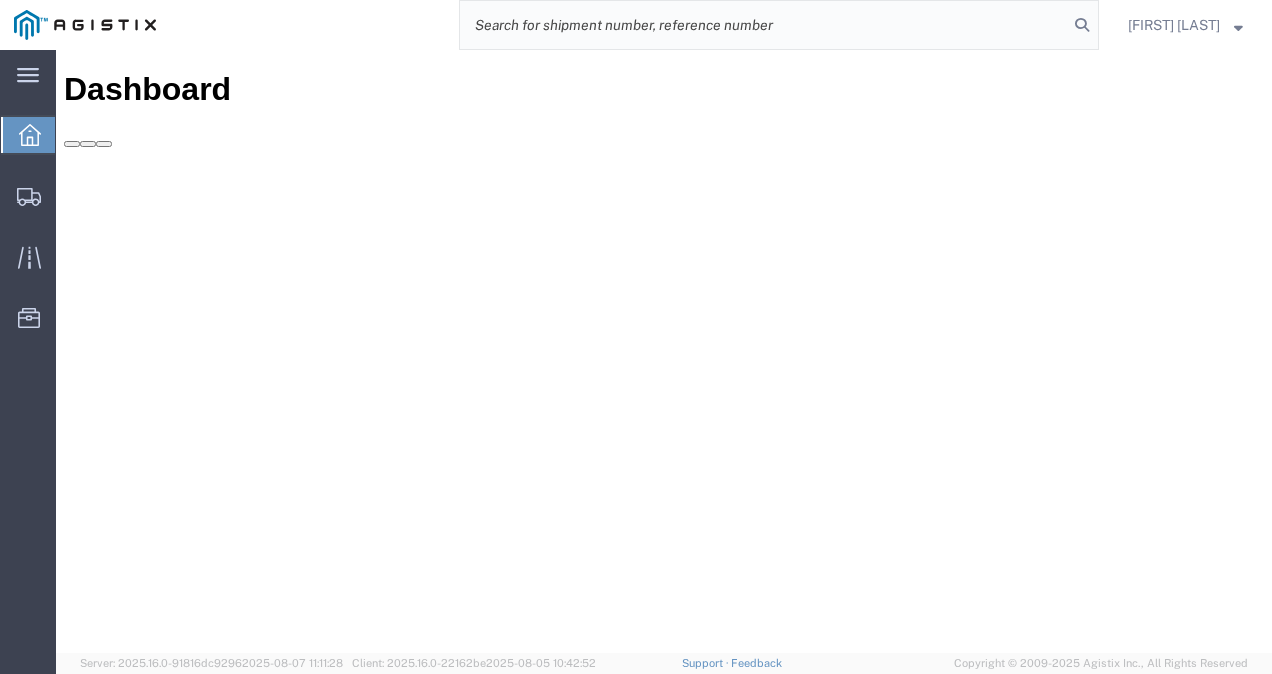 paste on "56335312" 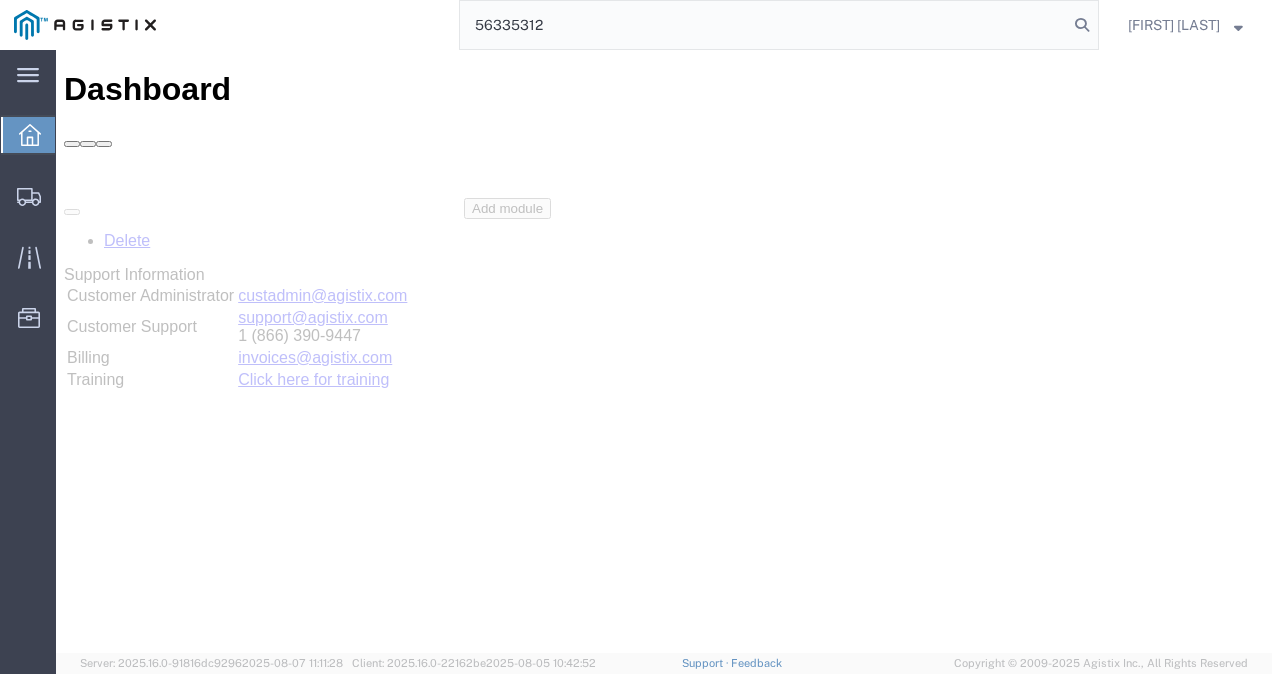 type on "56335312" 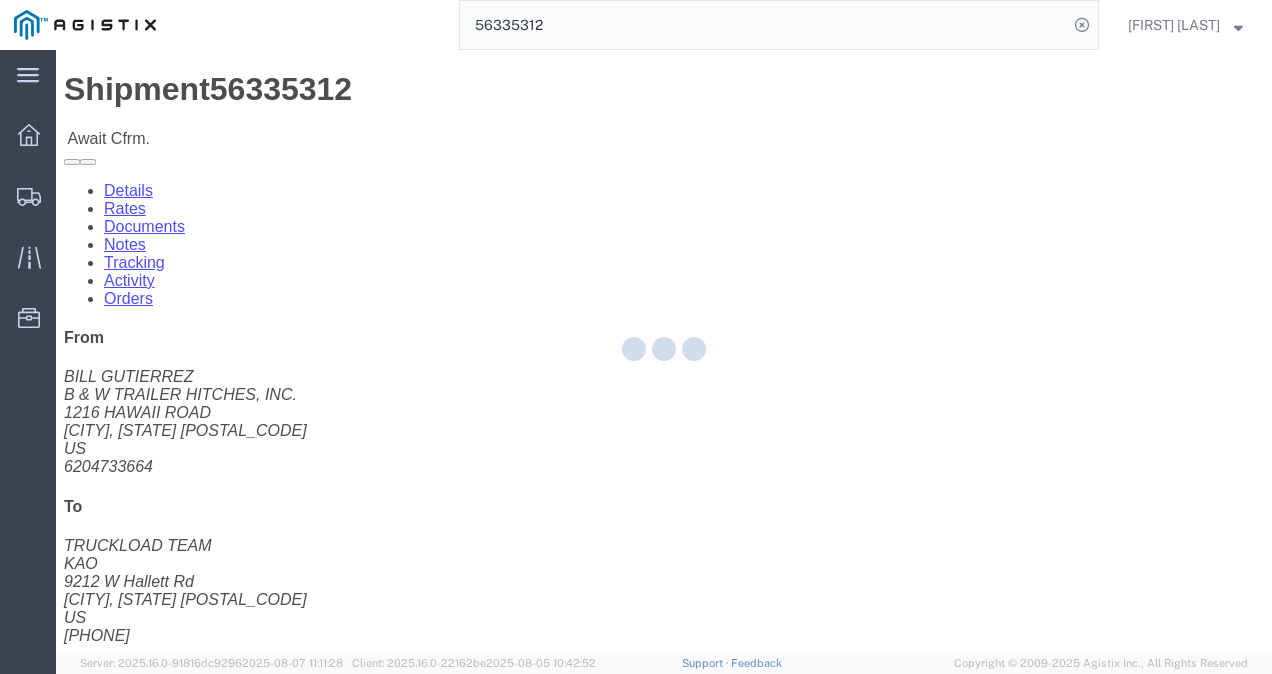 drag, startPoint x: 546, startPoint y: 330, endPoint x: 341, endPoint y: 260, distance: 216.6218 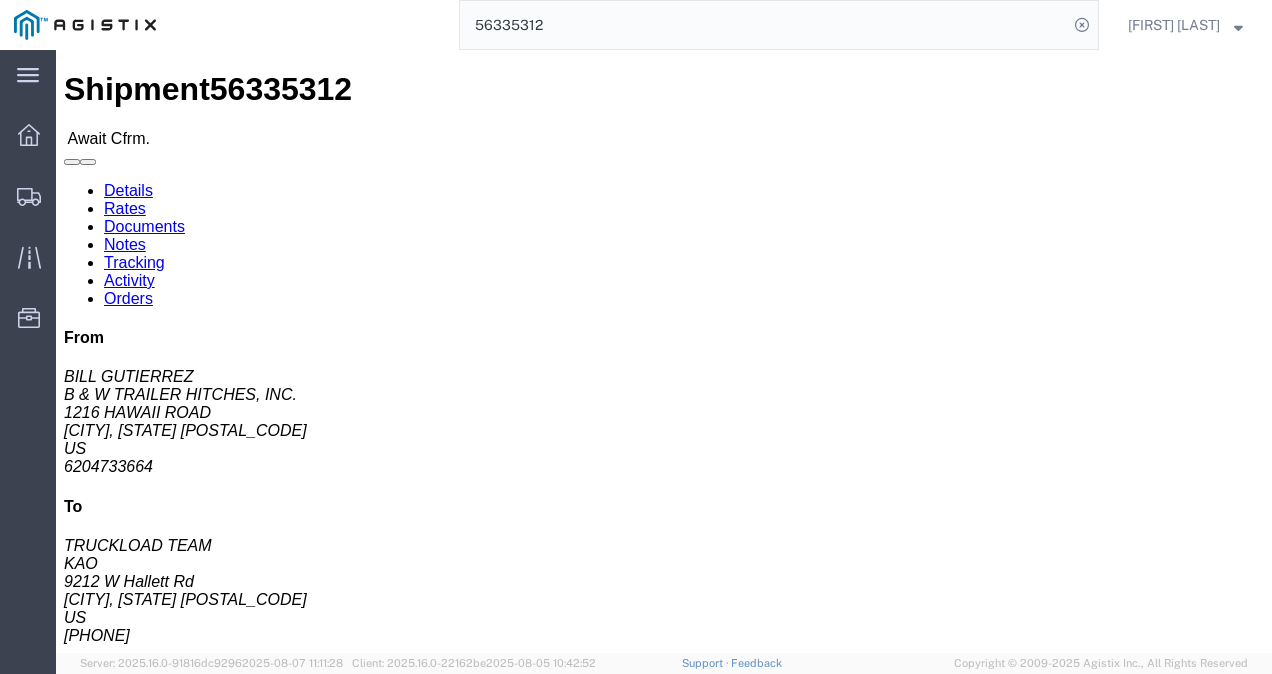 click on "Details" 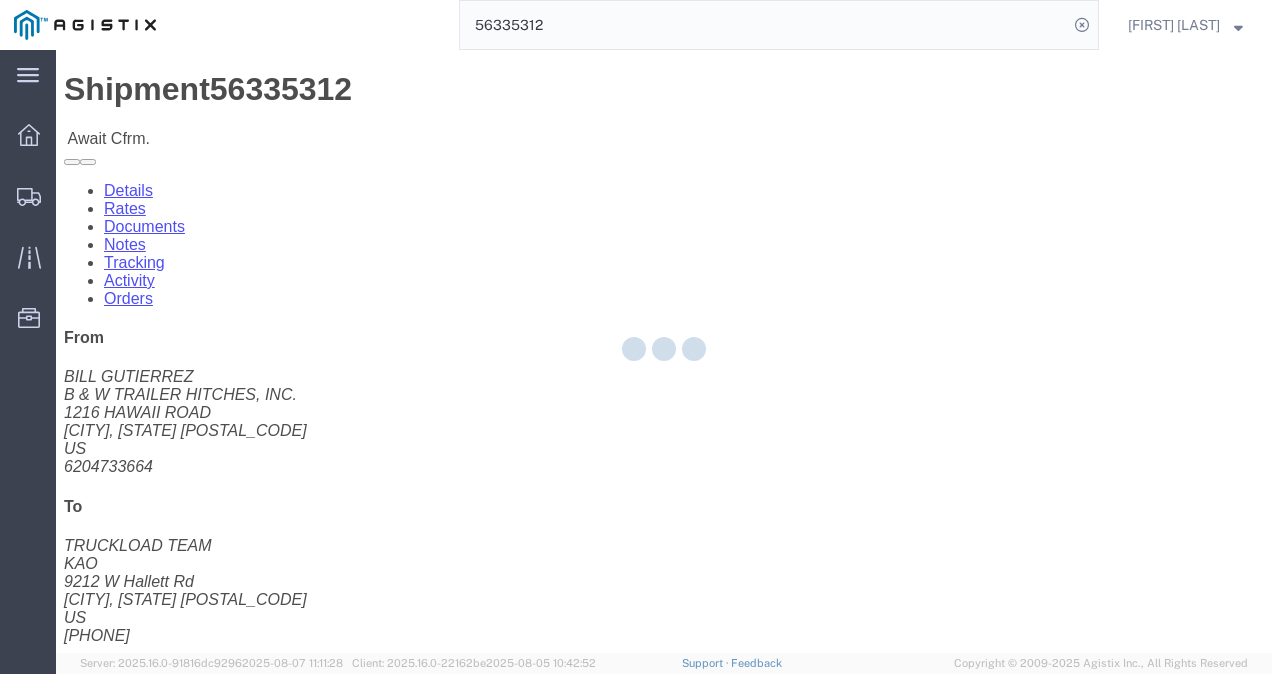 click 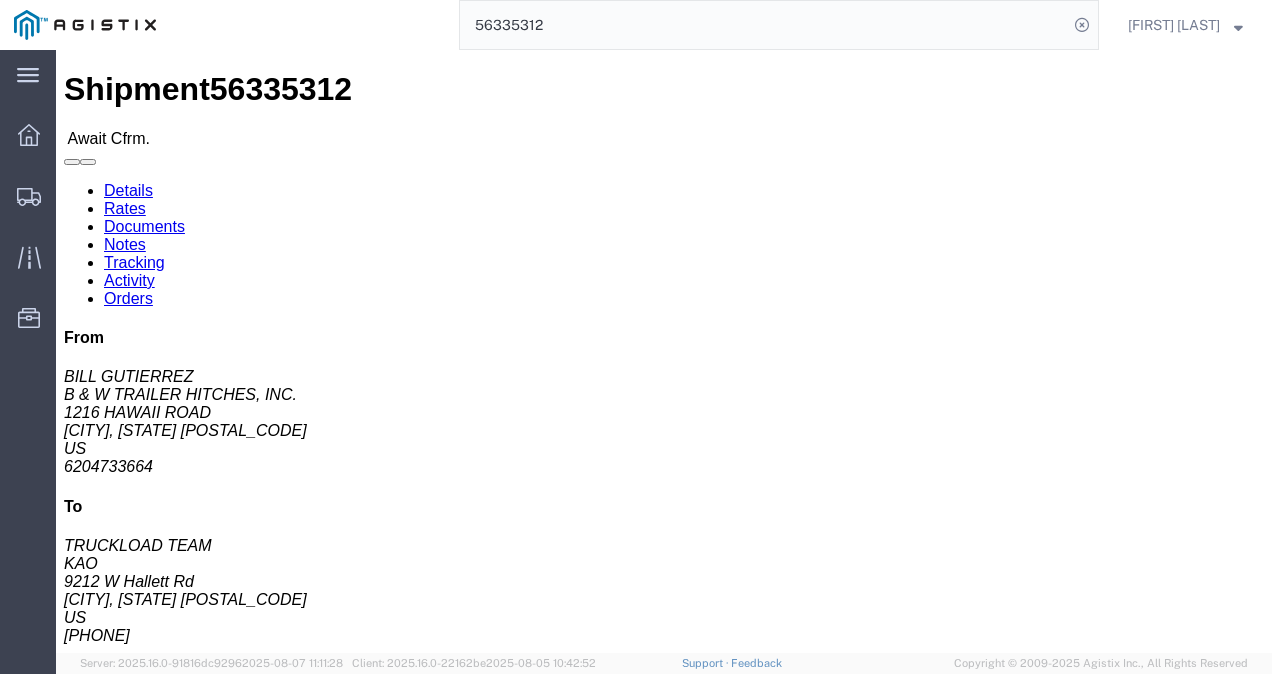 click on "Rates" 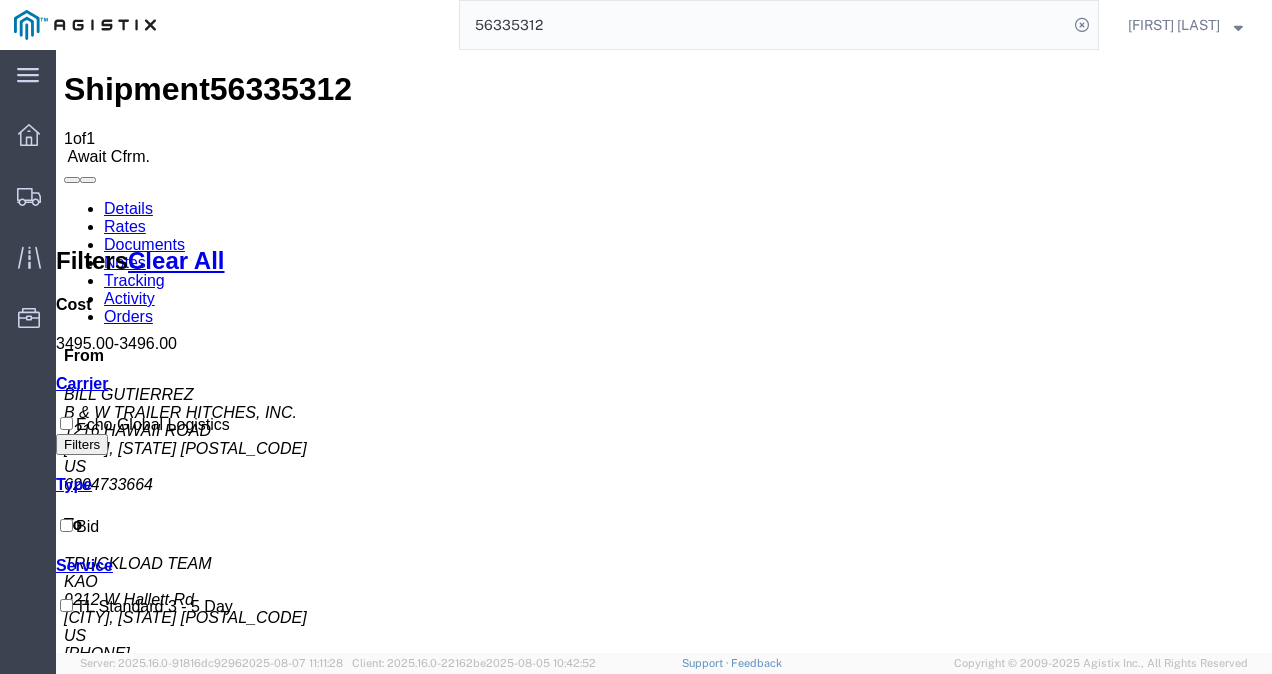 click on "Shipment  56335312 1
of
1   AwaitCfrm. Details Rates Documents Notes Tracking Activity Orders From [NAME] B & W TRAILER HITCHES, INC. [NUMBER] [STREET] [CITY], [STATE], [POSTAL_CODE], US [PHONE] To TRUCKLOAD TEAM KAO [NUMBER] [STREET] [CITY], [STATE] [POSTAL_CODE] US [PHONE] Other details Reference #: 484790 Ship Date/Time: 08/11/2025 Mode: Truckload Created By: Agistix Truckload Services Created By Email:
offline_notificatio...
Carrier Information Tracking No:  Contact Name:  Contact Phone:  Service Level: TL Standard 3 - 5 Day Carrier: Echo Global Logistics Transit status:  Please fix the following errors Rates Filter Filters Clear All Cost 3495.00  -
3496.00 Transit Days Carrier   Echo Global Logistics Filters Type   Bid Service   TL Standard 3 - 5 Day Search: Carrier Service Estimated Transit Transit Days Type Cost Confirm Echo Global Logistics TL Standard 3 - 5 Day 3-5 Day Economy Bid 3,495.00 USD
Confirm
Decline Shipment To" at bounding box center (664, 937) 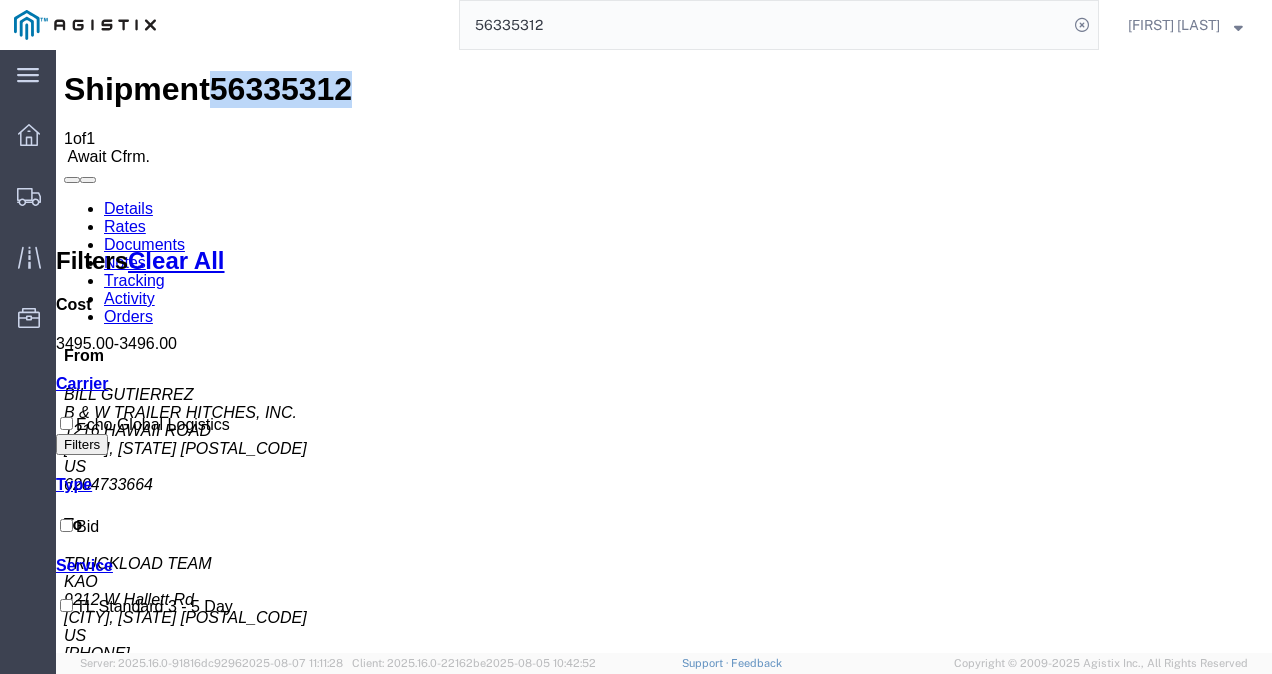 click on "56335312" at bounding box center [281, 89] 